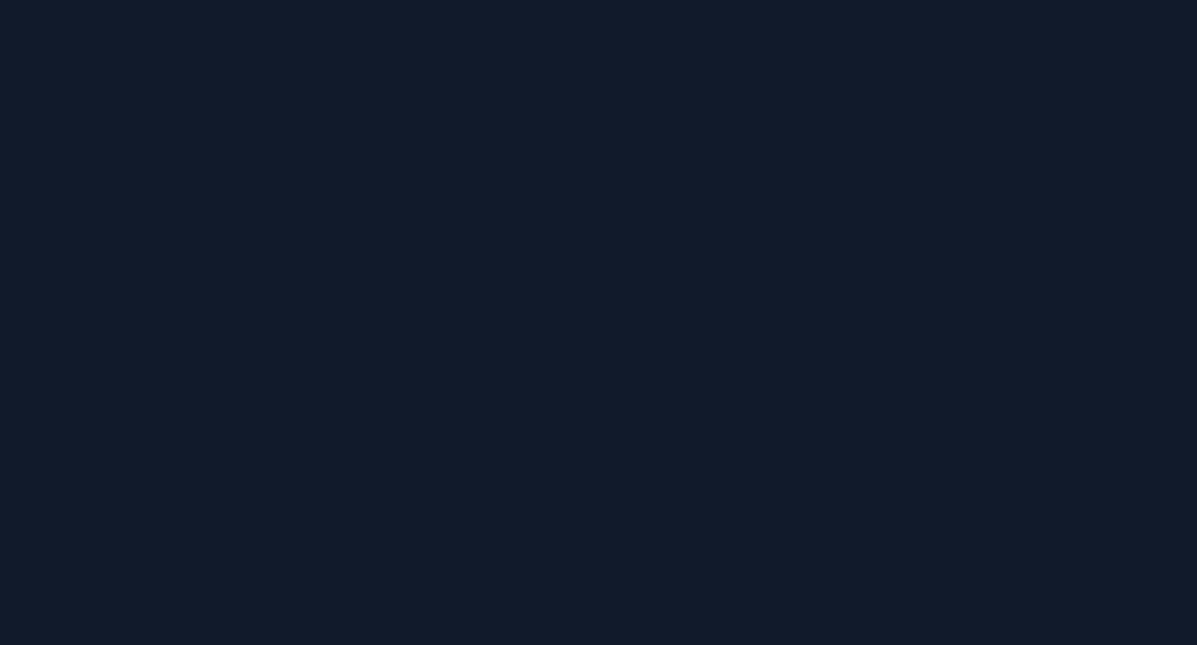 scroll, scrollTop: 0, scrollLeft: 0, axis: both 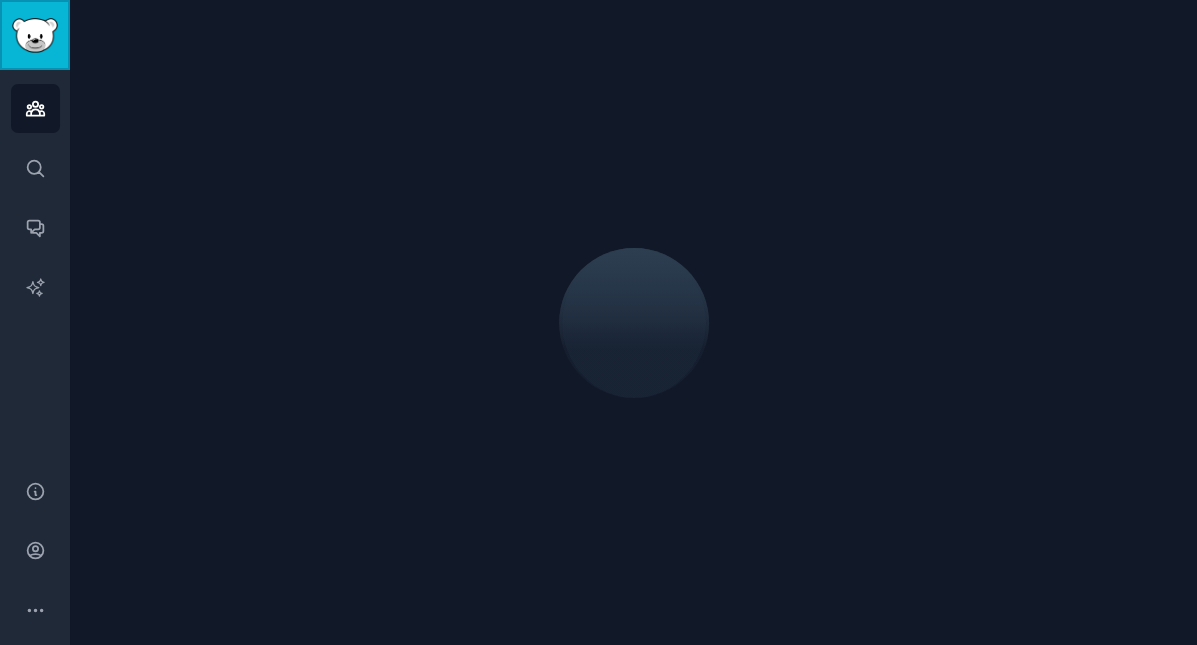 click at bounding box center (35, 35) 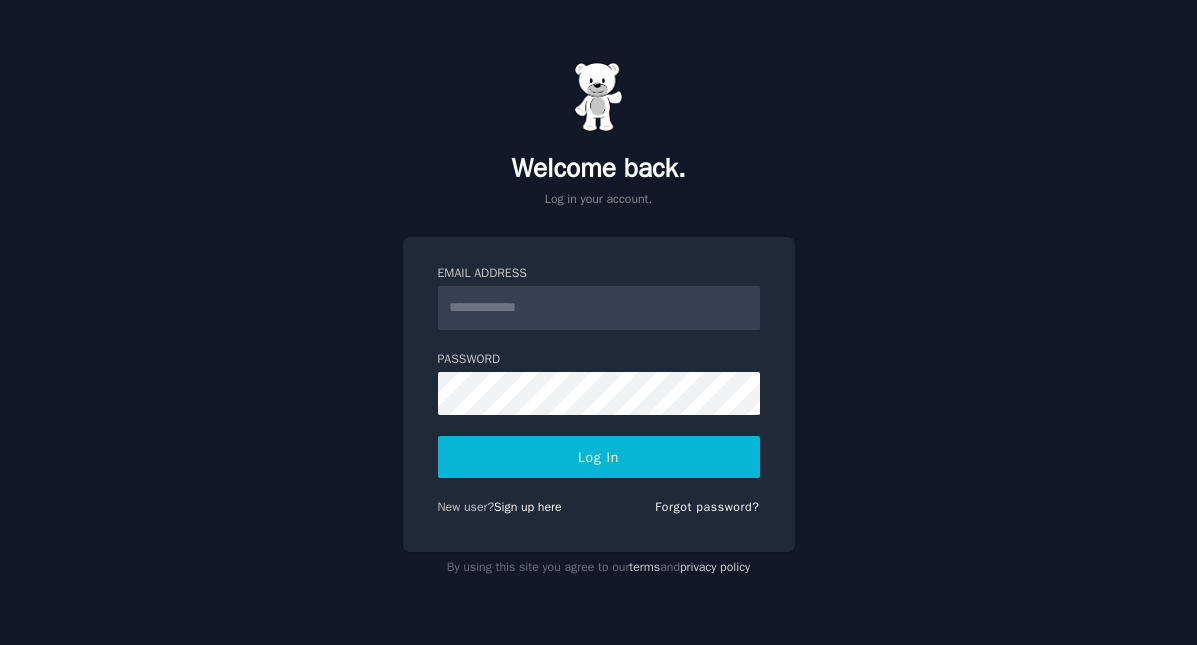 scroll, scrollTop: 0, scrollLeft: 0, axis: both 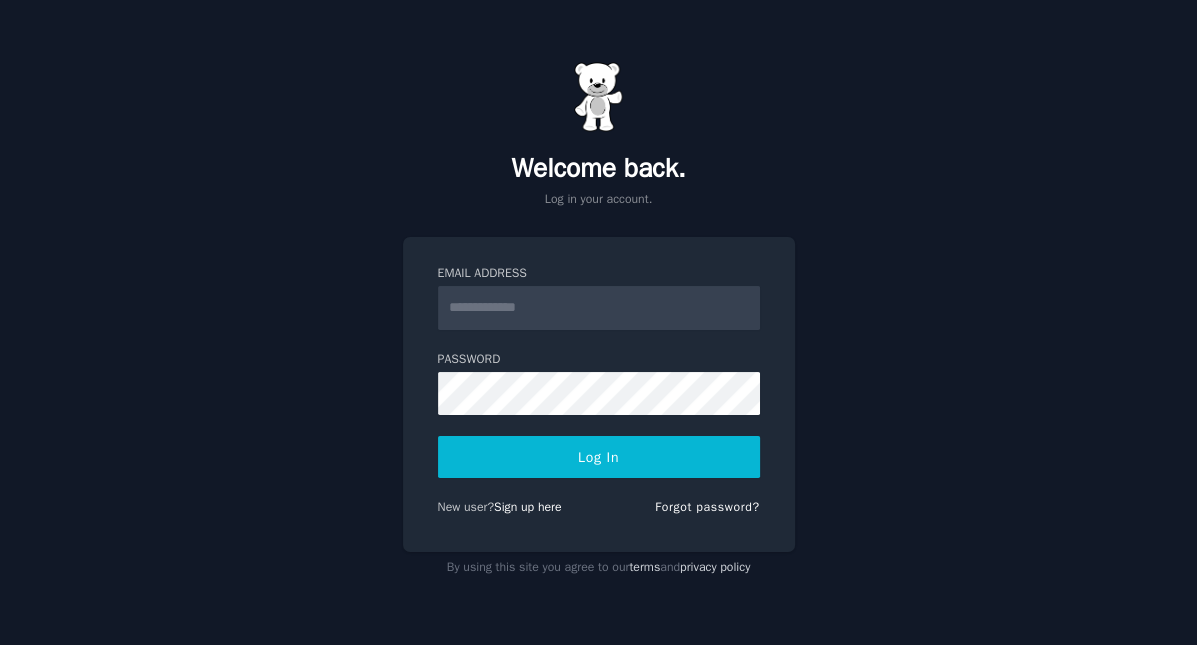 click on "Email Address Password Log In New user?  Sign up here Forgot password?" at bounding box center (599, 394) 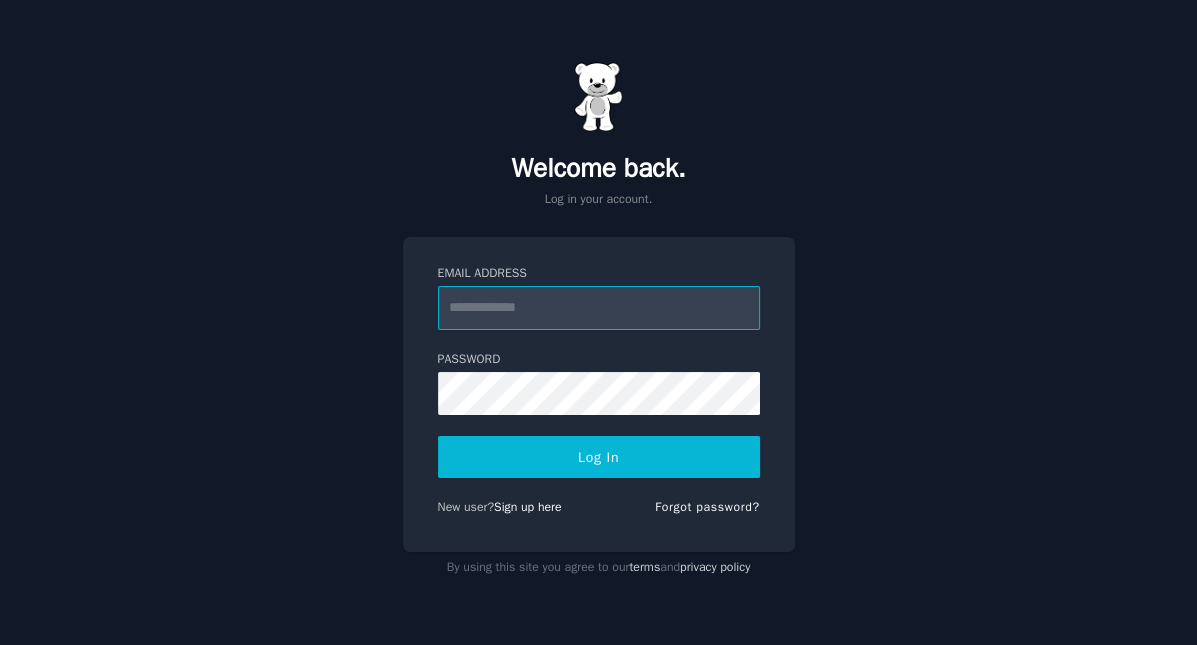 type on "**********" 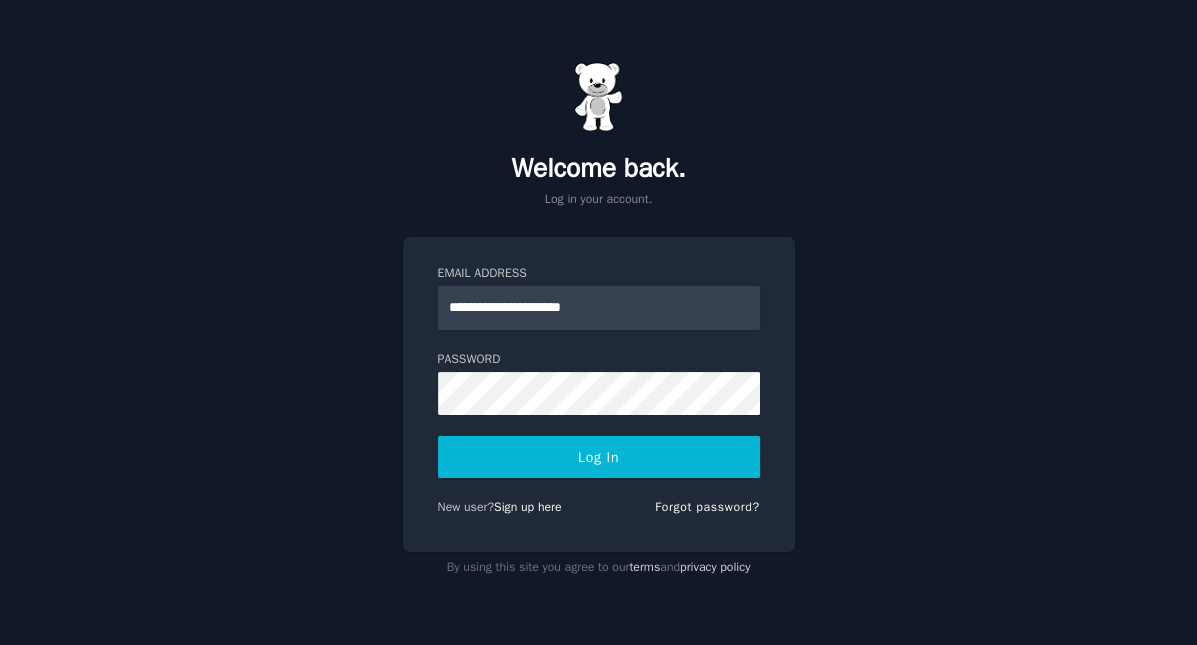 click on "Log In" at bounding box center [599, 457] 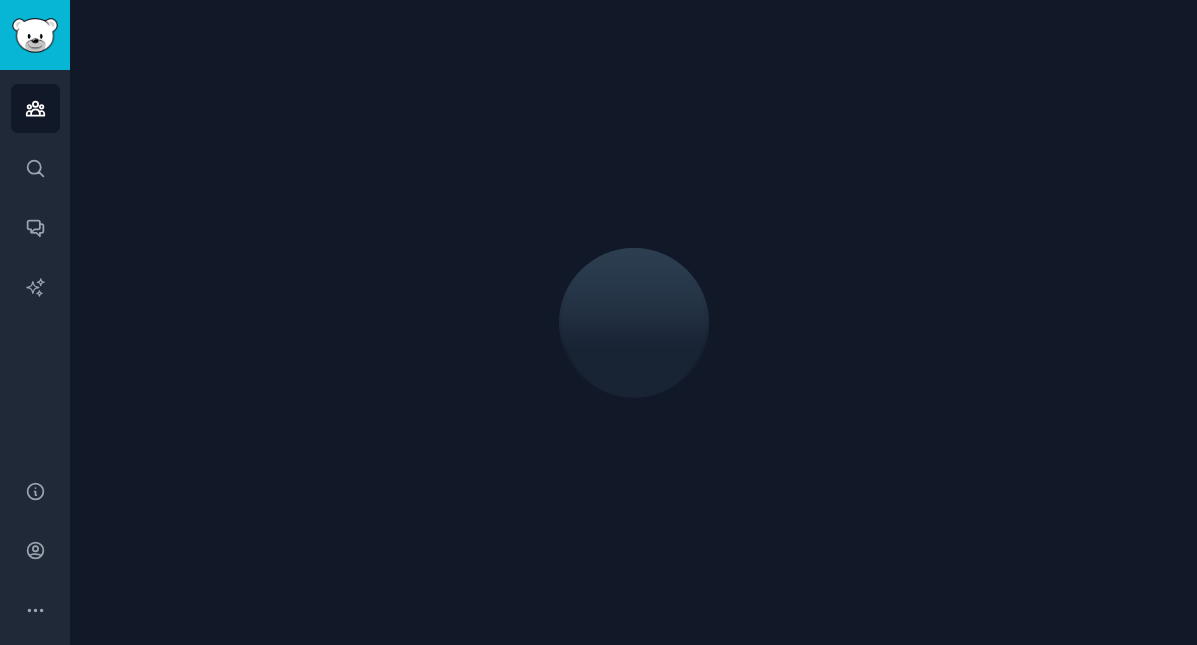 scroll, scrollTop: 0, scrollLeft: 0, axis: both 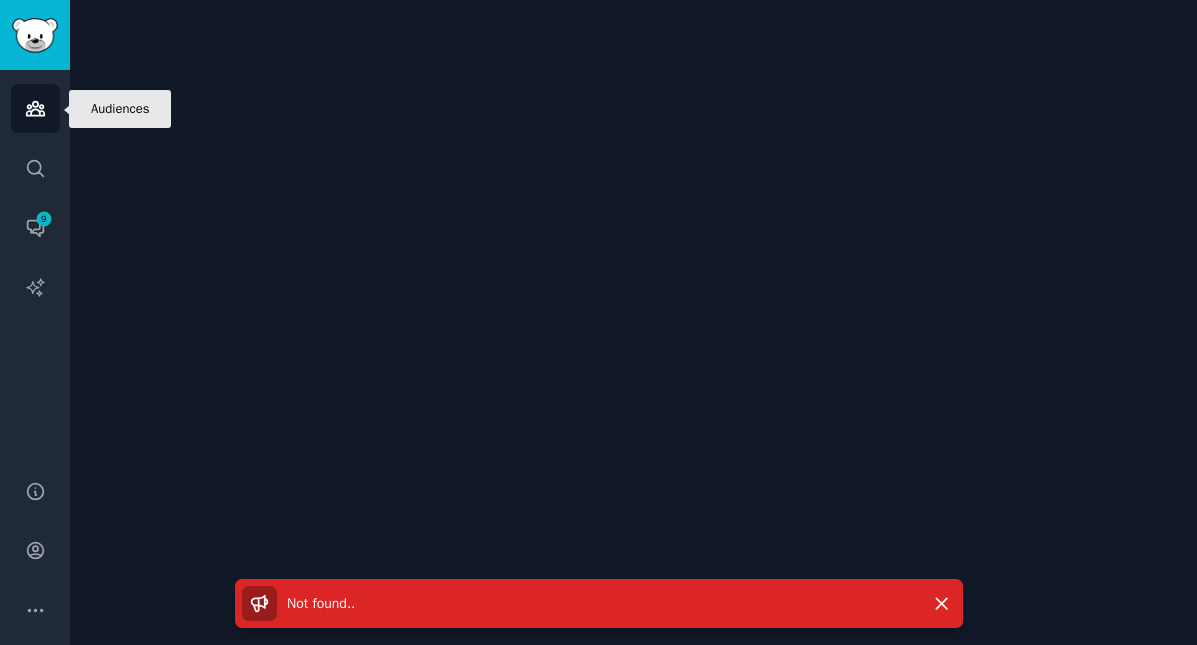 click 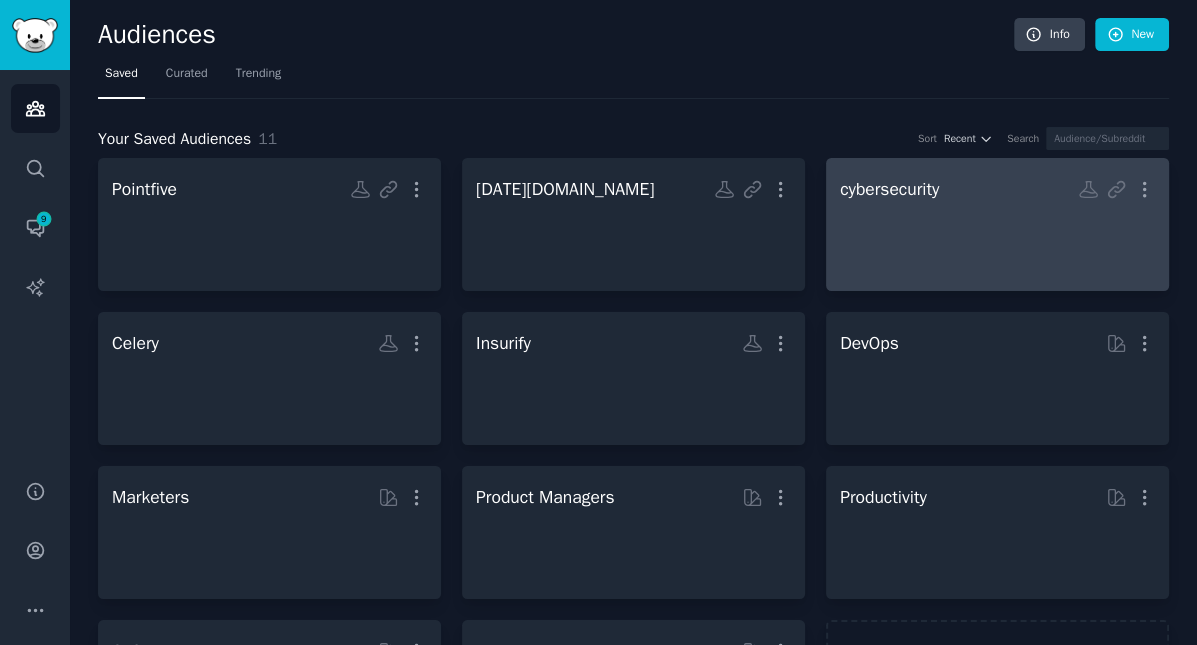 click at bounding box center (997, 242) 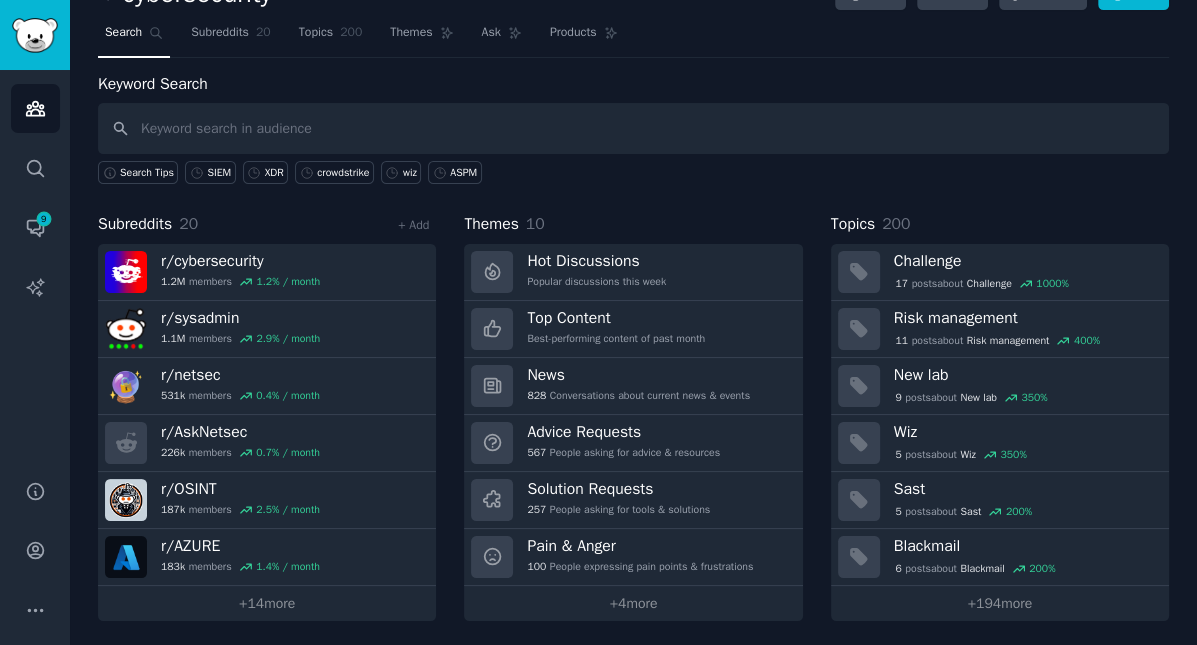 scroll, scrollTop: 0, scrollLeft: 0, axis: both 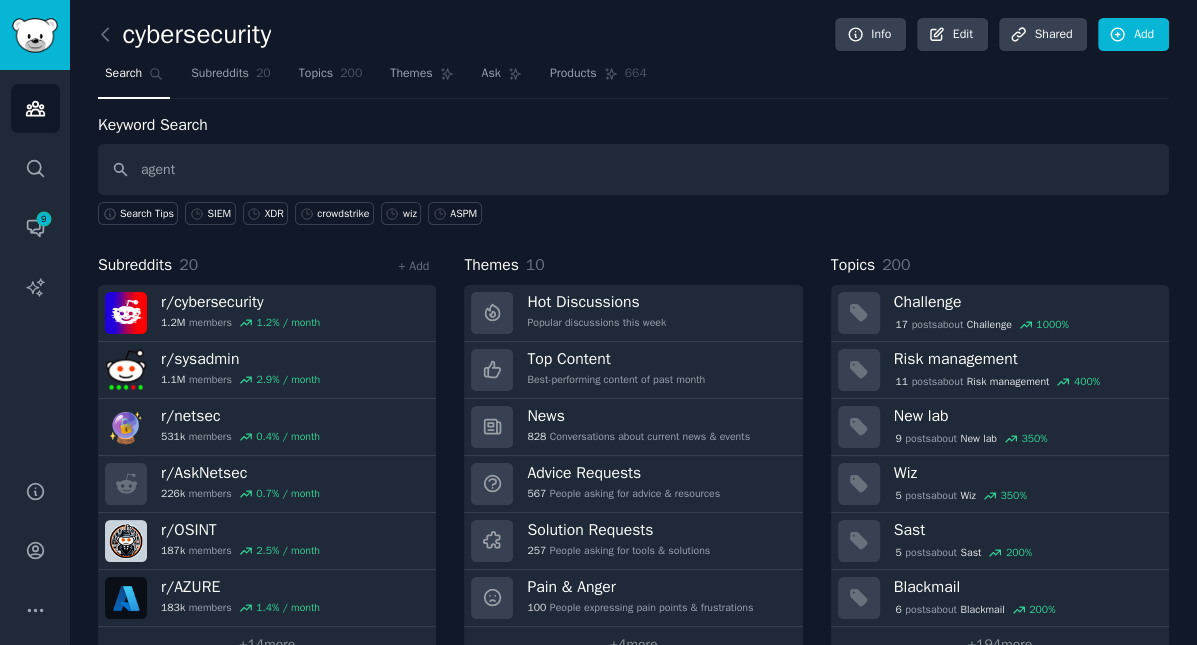 type on "agent" 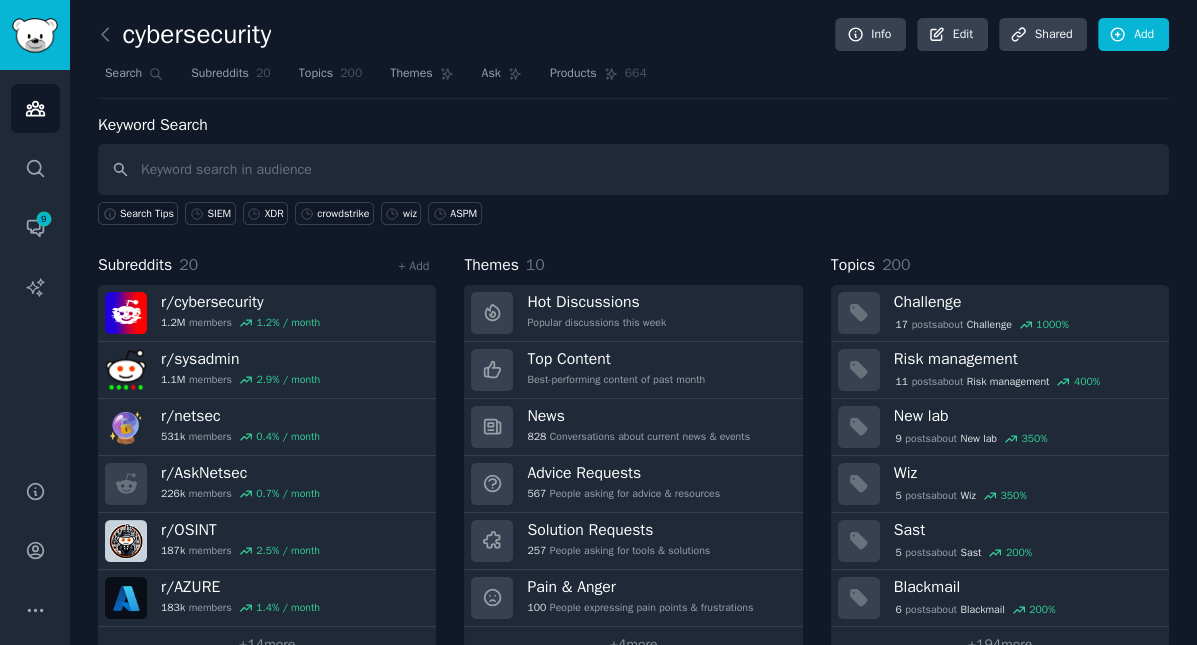 type 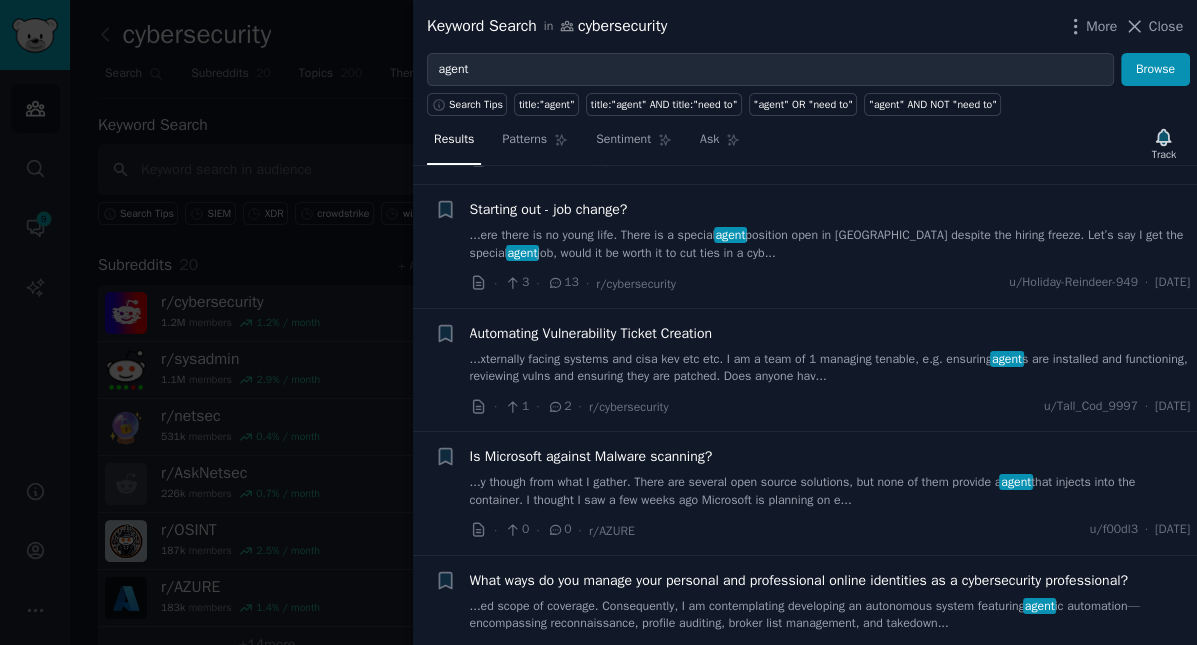 scroll, scrollTop: 0, scrollLeft: 0, axis: both 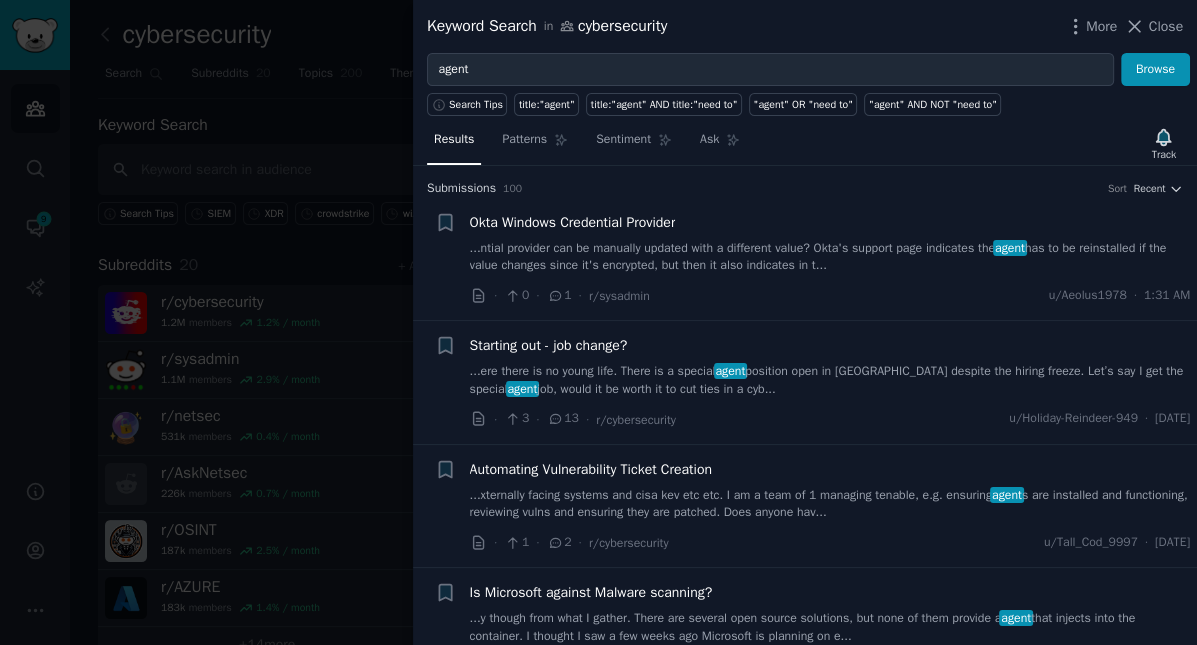 click on "...ntial provider can be manually updated with a different value? Okta's support page indicates the  agent  has to be reinstalled if the value changes since it's encrypted, but then it also indicates in t..." at bounding box center [830, 257] 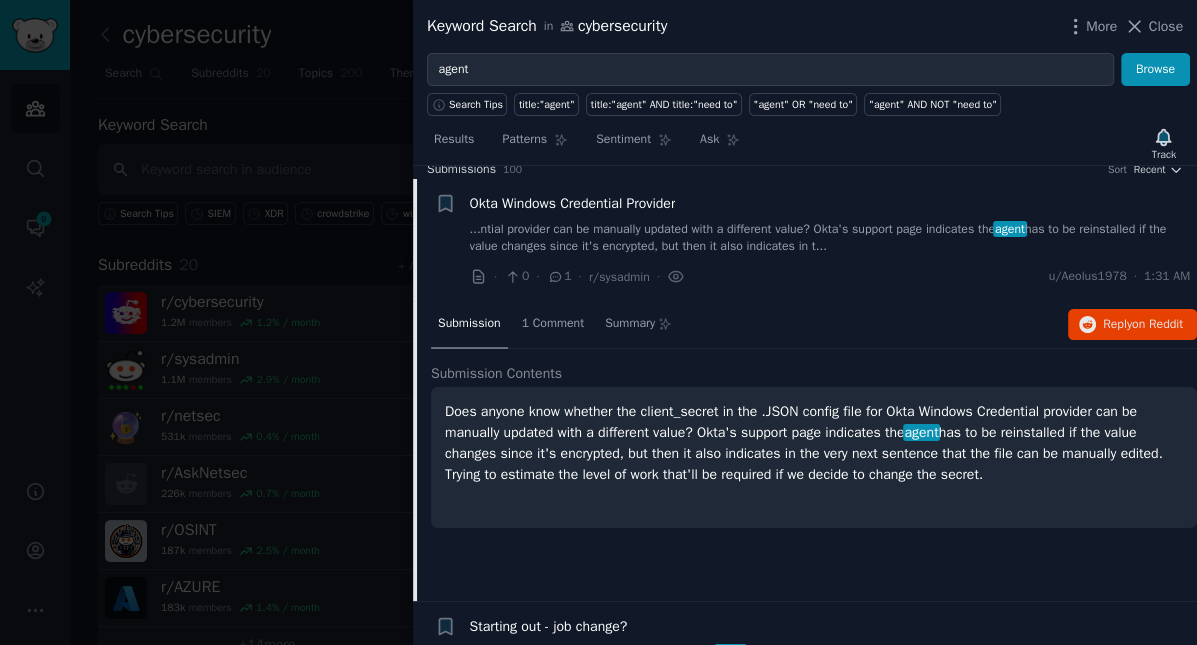 scroll, scrollTop: 31, scrollLeft: 0, axis: vertical 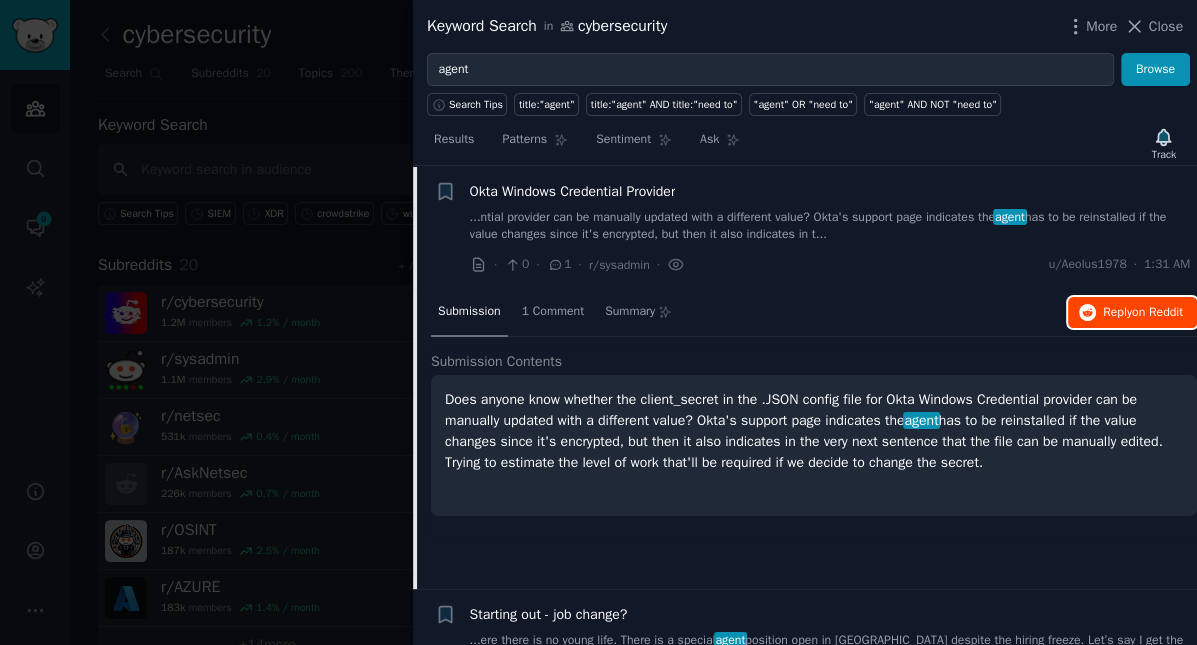 click on "Reply  on Reddit" at bounding box center (1143, 313) 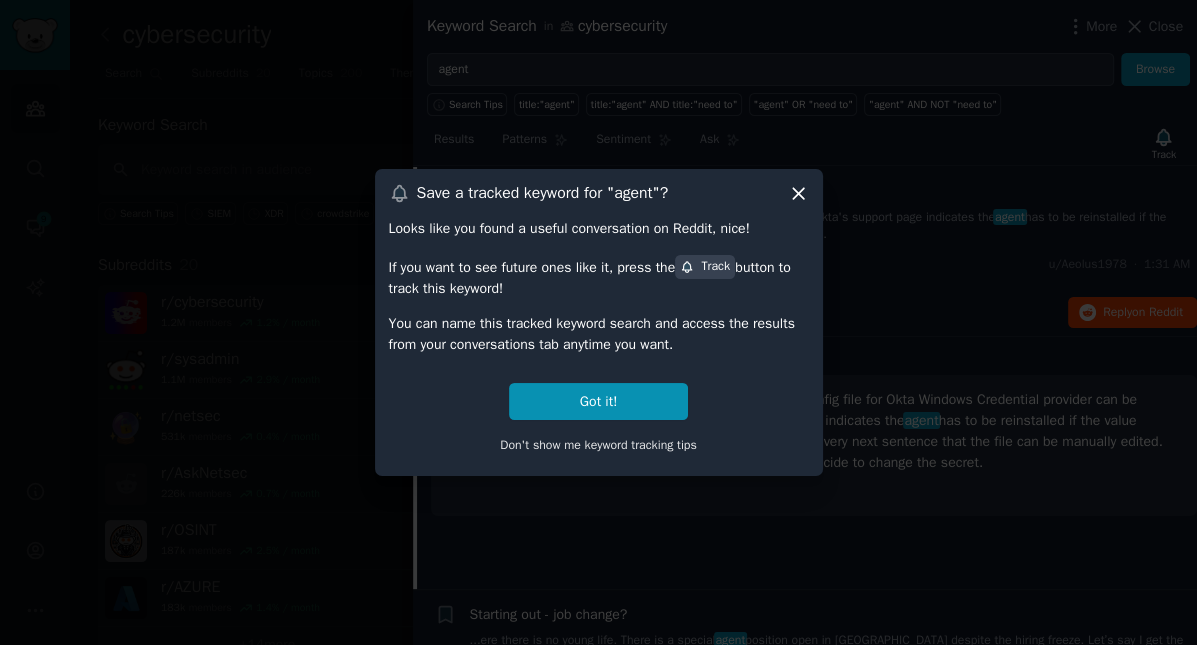 click on "Save a tracked keyword for " agent "? Looks like you found a useful conversation on Reddit, nice! If you want to see future ones like it, press the   Track  button to track this keyword! You can name this tracked keyword search and access the results from your conversations tab anytime you want. Got it! Don't show me keyword tracking tips" at bounding box center [599, 322] 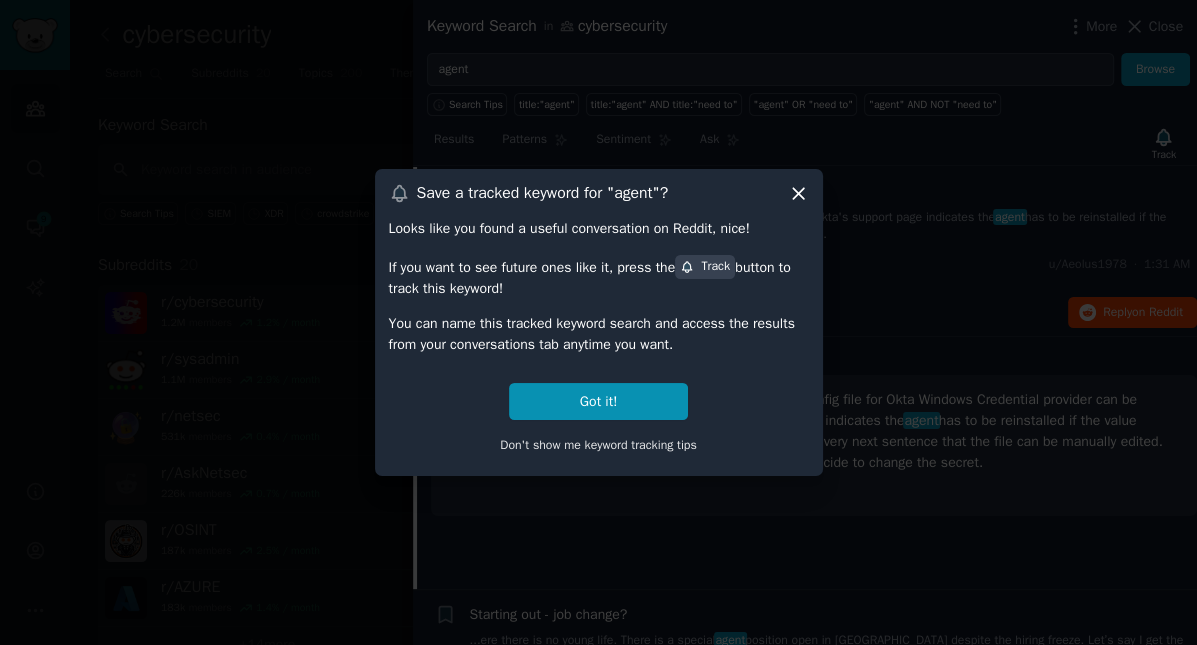 click 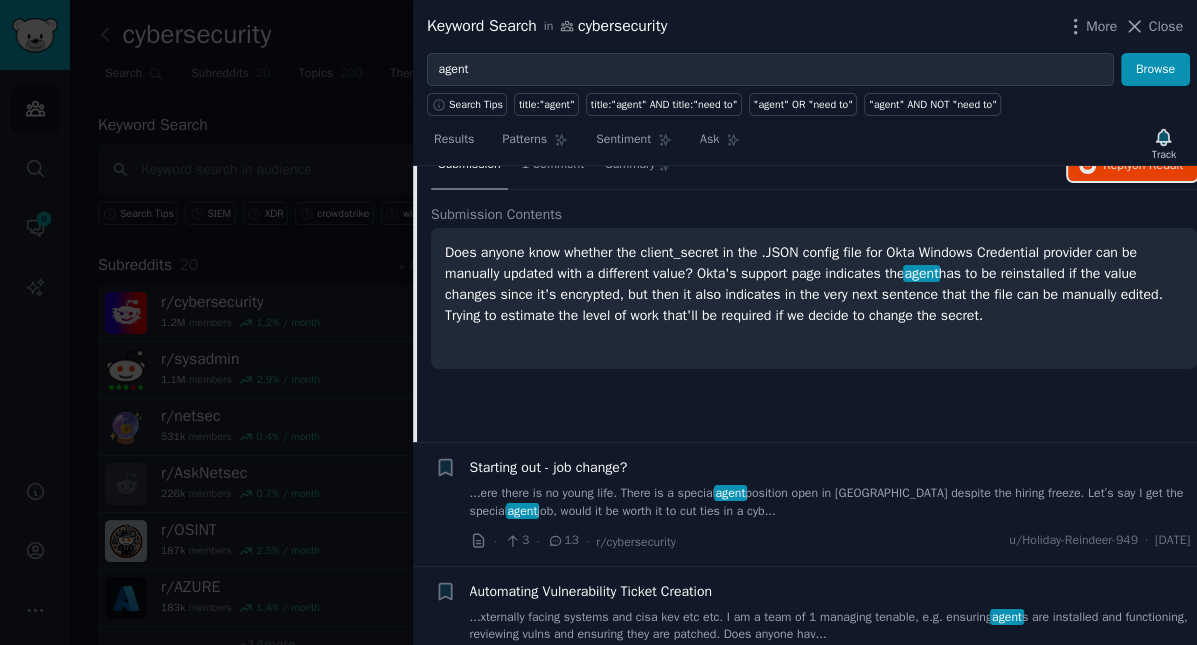 scroll, scrollTop: 358, scrollLeft: 0, axis: vertical 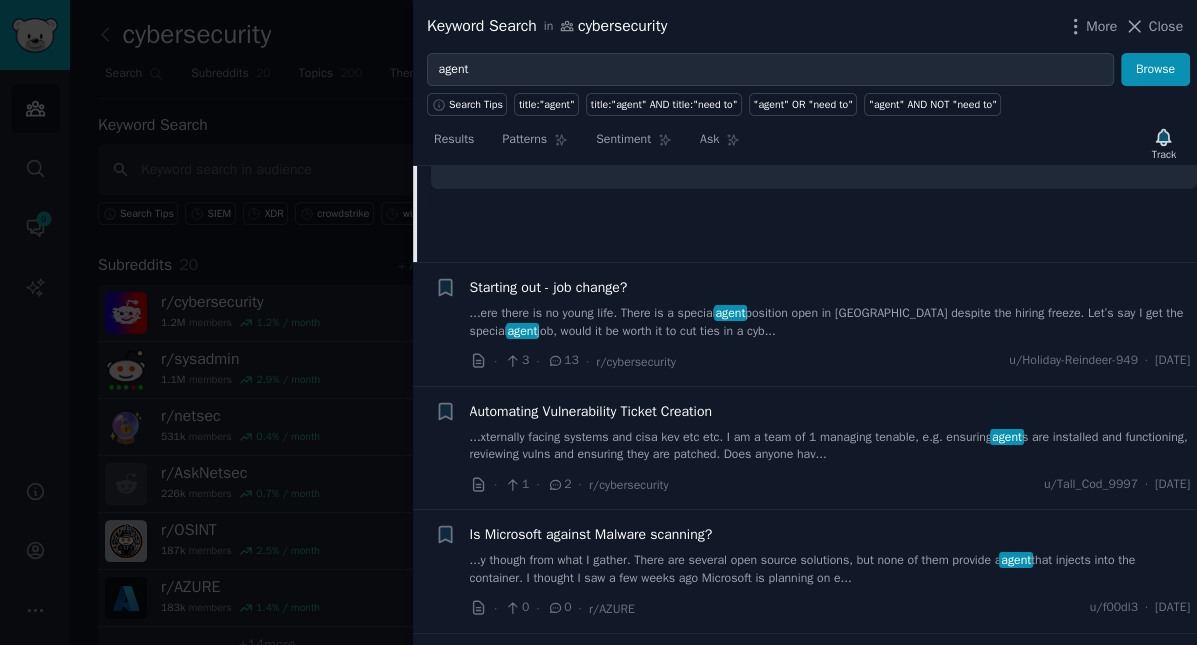 click on "· 3 · 13 · r/cybersecurity u/Holiday-Reindeer-949 · Tue 7/22/2025" at bounding box center [830, 361] 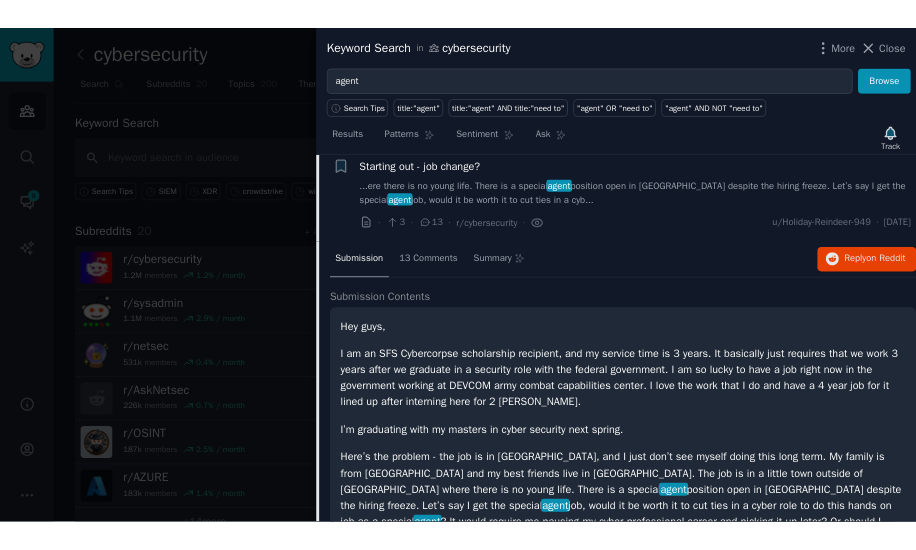scroll, scrollTop: 154, scrollLeft: 0, axis: vertical 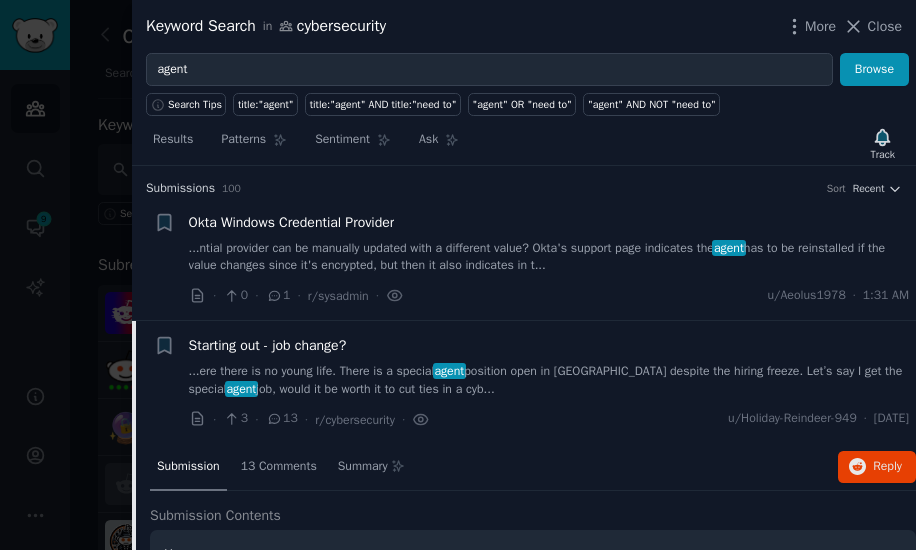 click at bounding box center (458, 275) 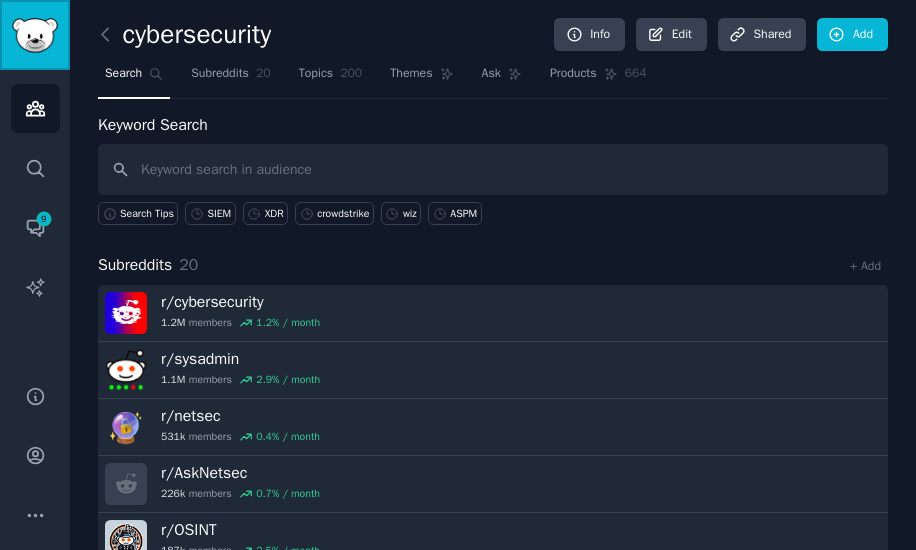click at bounding box center [35, 35] 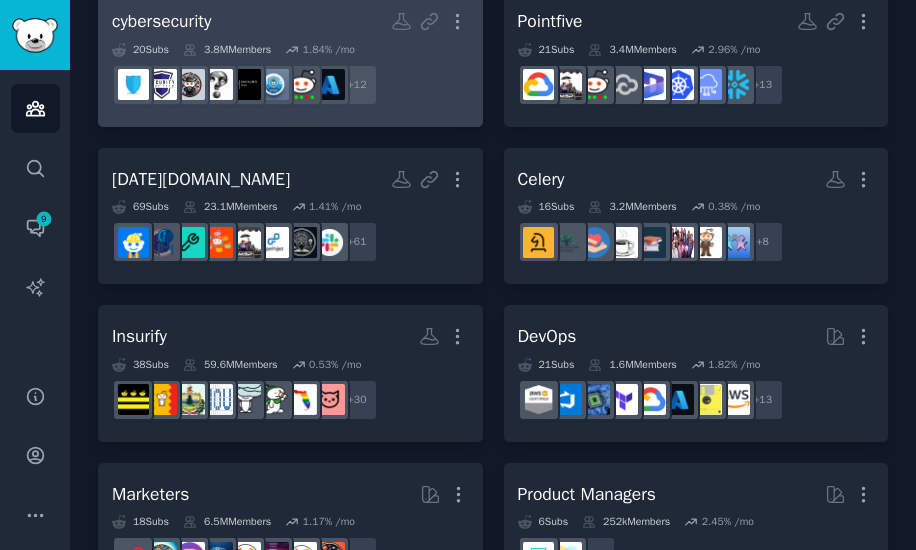 scroll, scrollTop: 0, scrollLeft: 0, axis: both 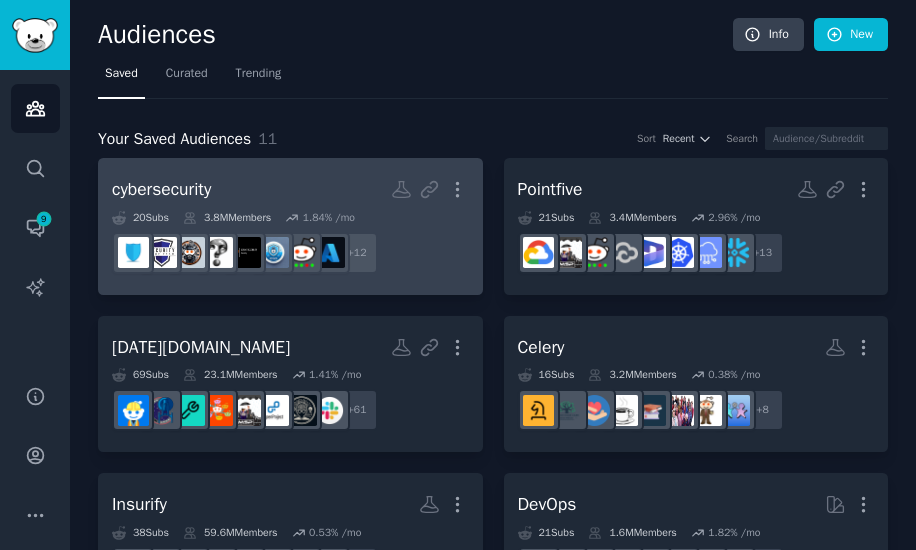 click on "+ 12" at bounding box center (290, 253) 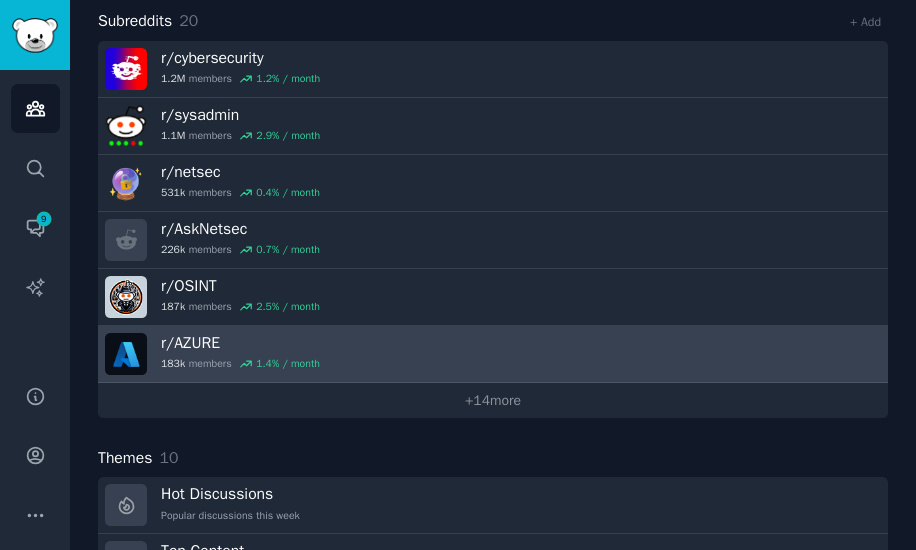 scroll, scrollTop: 309, scrollLeft: 0, axis: vertical 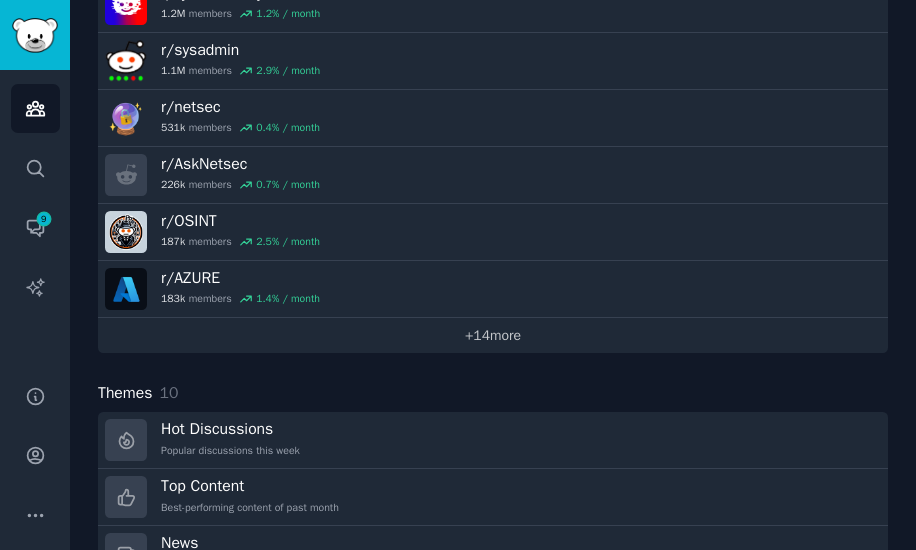 click on "+  14  more" at bounding box center [493, 335] 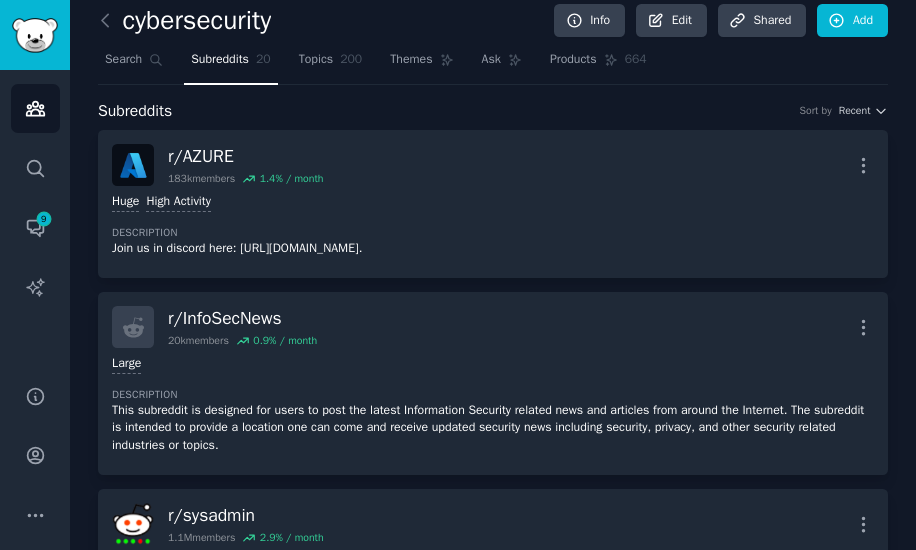 scroll, scrollTop: 0, scrollLeft: 0, axis: both 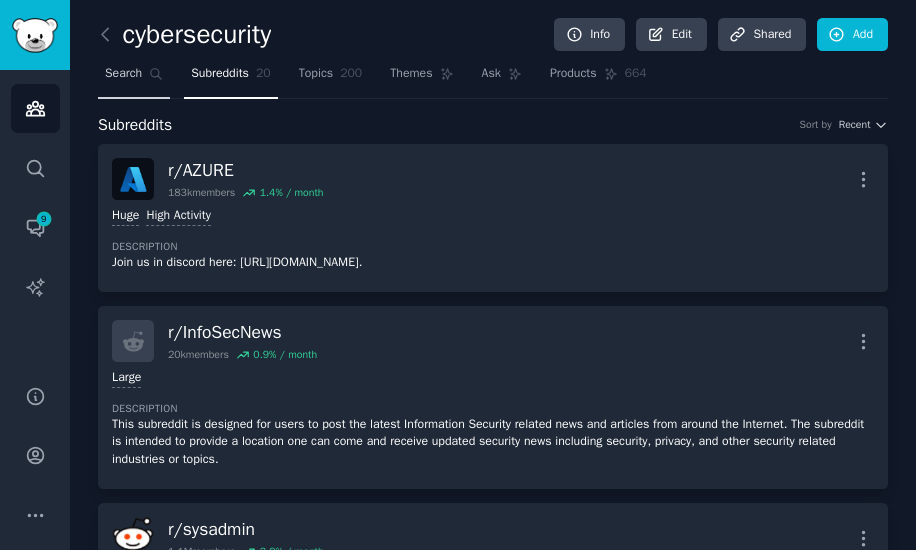 click on "Search" at bounding box center [134, 78] 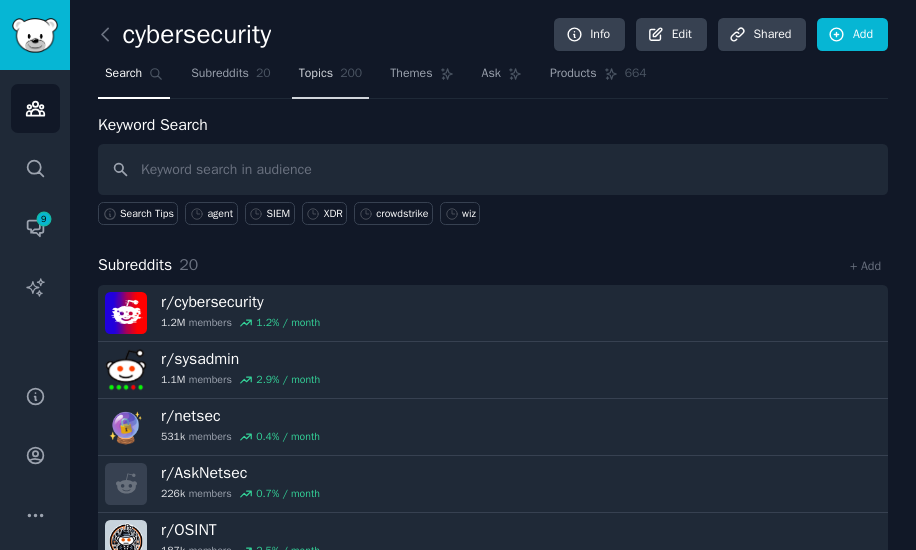 click on "200" 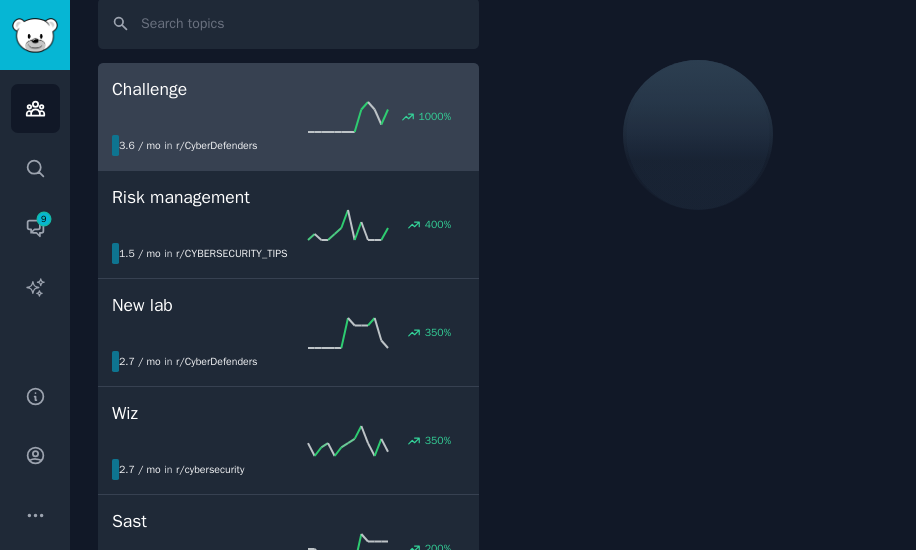 scroll, scrollTop: 459, scrollLeft: 0, axis: vertical 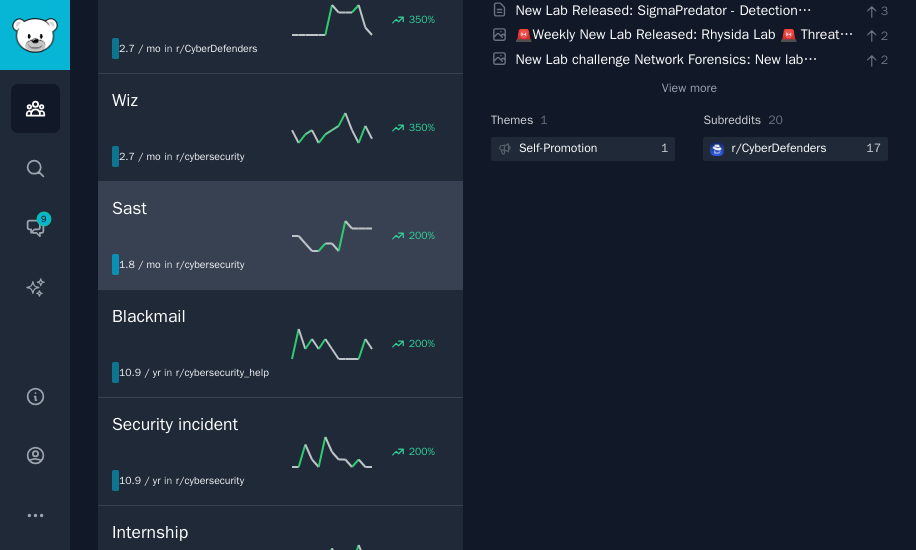 click on "200 %" at bounding box center [280, 236] 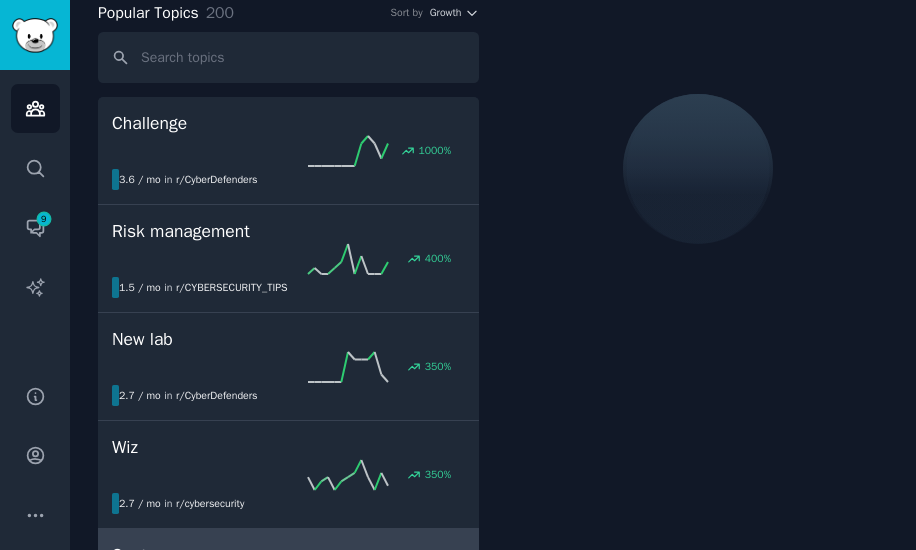 scroll, scrollTop: 0, scrollLeft: 0, axis: both 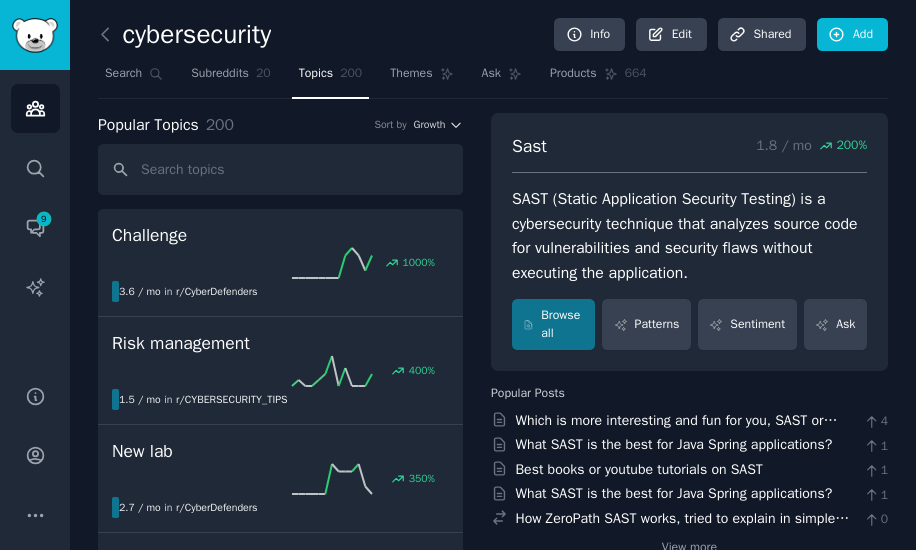 click on "Sast 1.8 / mo 200 % SAST (Static Application Security Testing) is a cybersecurity technique that analyzes source code for vulnerabilities and security flaws without executing the application. Browse all Patterns Sentiment Ask" at bounding box center (689, 242) 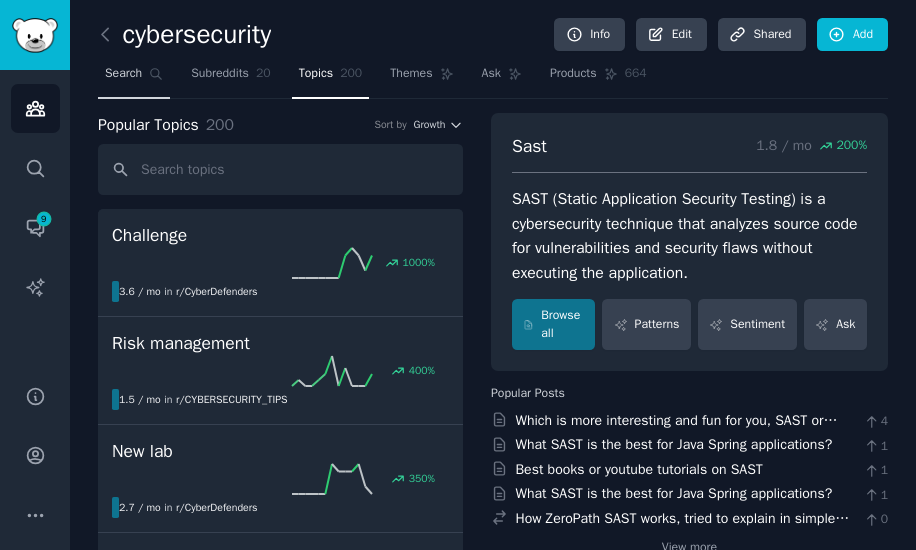 click on "Search" at bounding box center [134, 78] 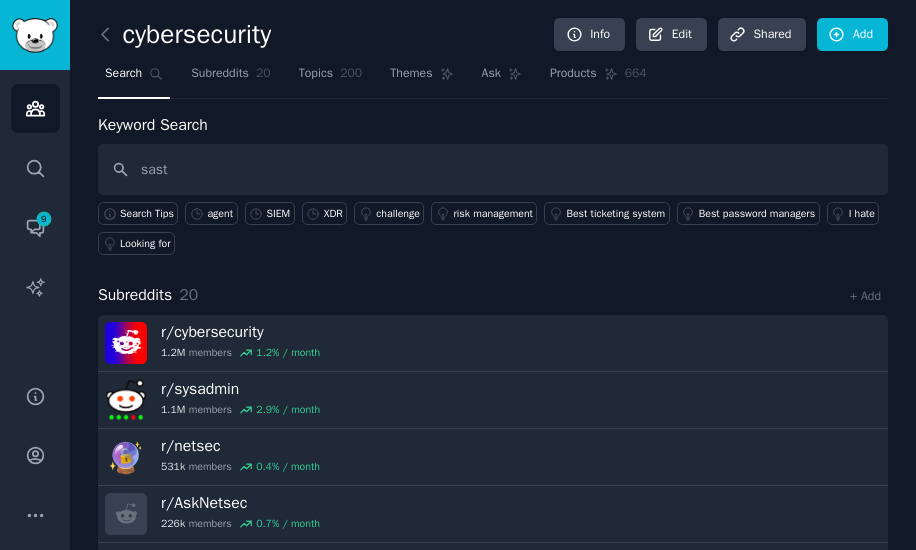 type on "sast" 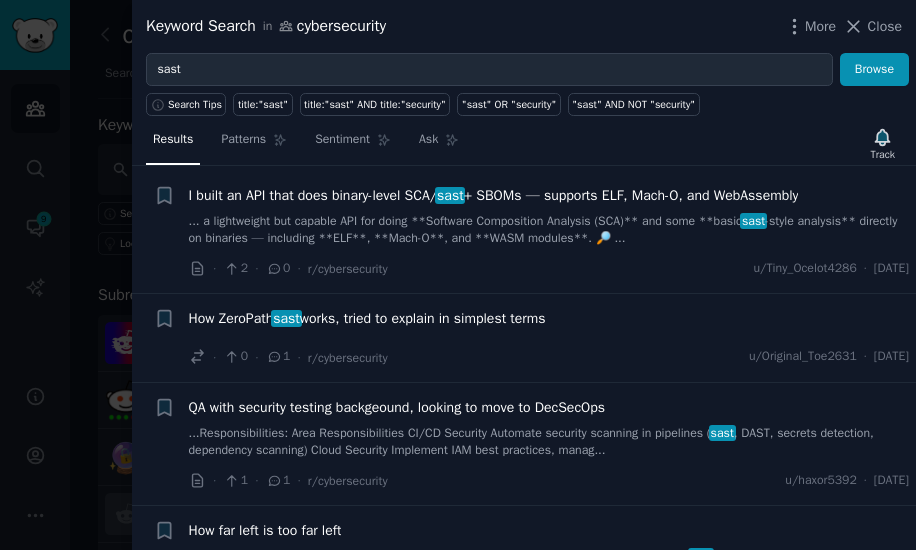 scroll, scrollTop: 17, scrollLeft: 0, axis: vertical 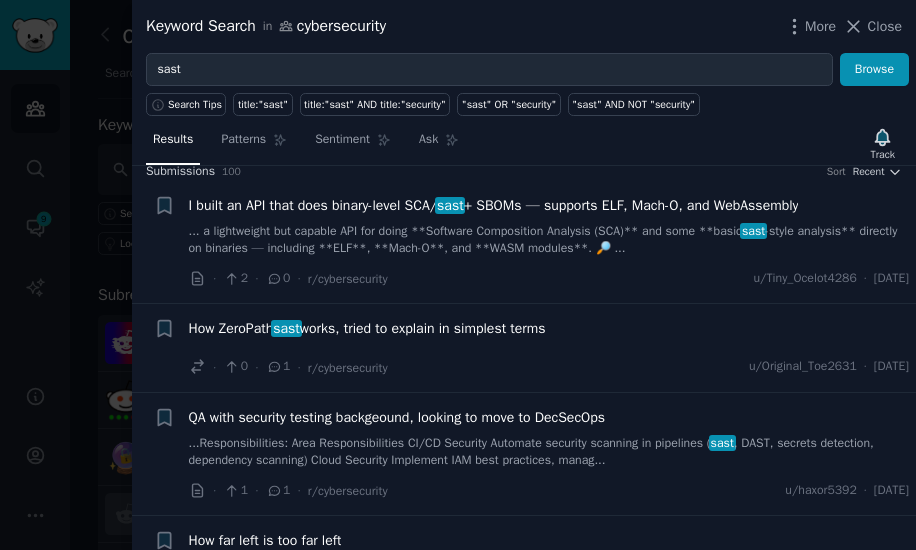 click on "... a lightweight but capable API for doing **Software Composition Analysis (SCA)** and some **basic  sast -style analysis** directly on binaries — including **ELF**, **Mach-O**, and **WASM modules**.
🔎 ..." at bounding box center (549, 240) 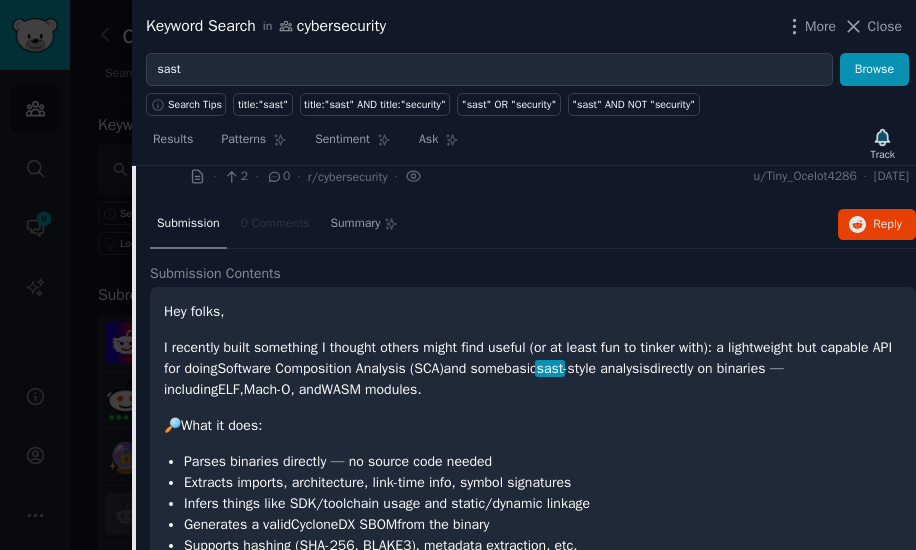 scroll, scrollTop: 148, scrollLeft: 0, axis: vertical 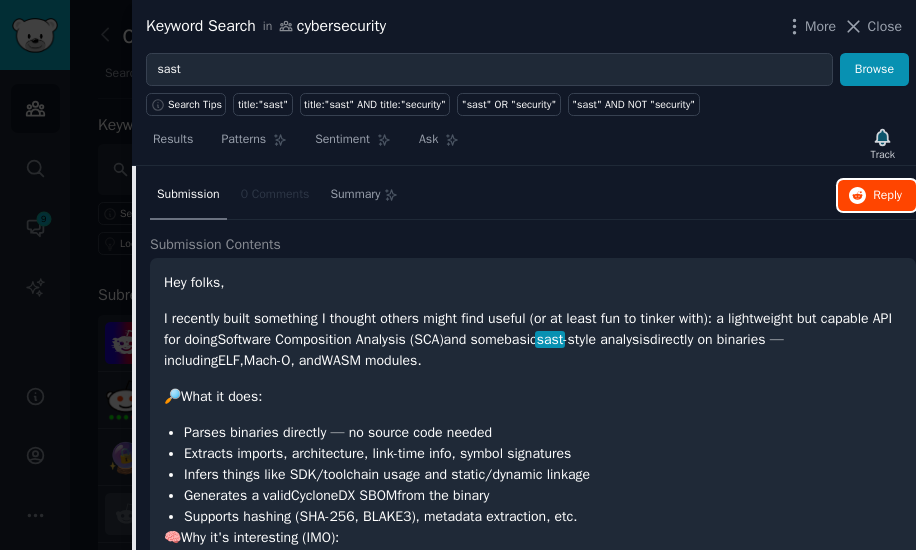 click 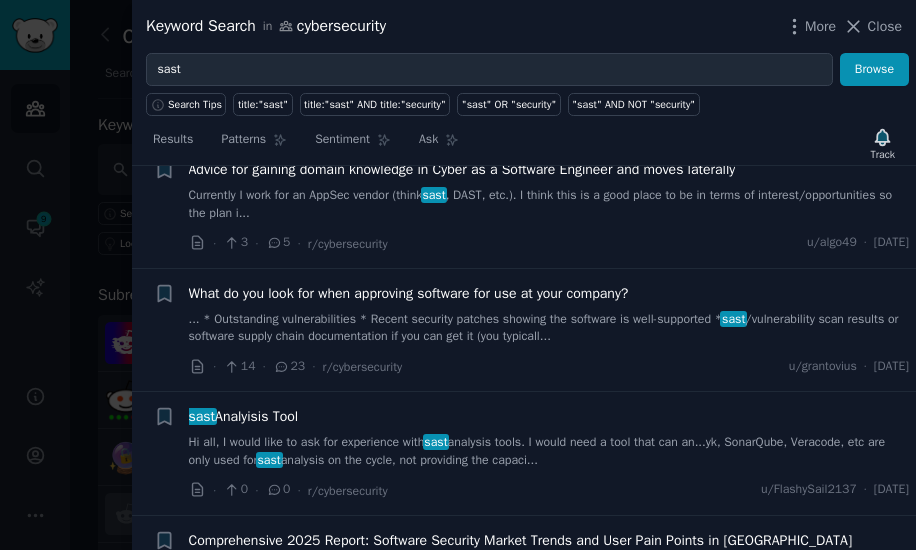 scroll, scrollTop: 3266, scrollLeft: 0, axis: vertical 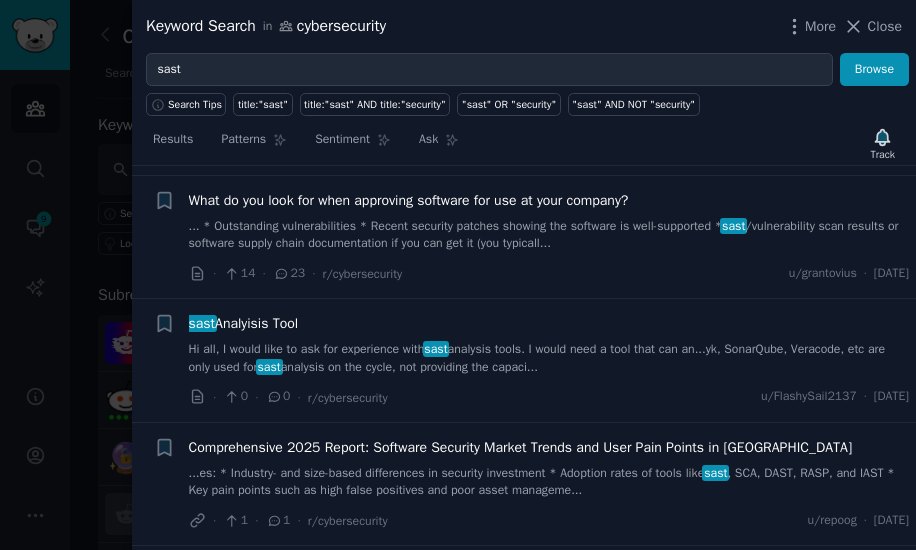 click on "...
* Outstanding vulnerabilities
* Recent security patches showing the software is well-supported
*  sast /vulnerability scan results or software supply chain documentation if you can get it (you typicall..." at bounding box center [549, 235] 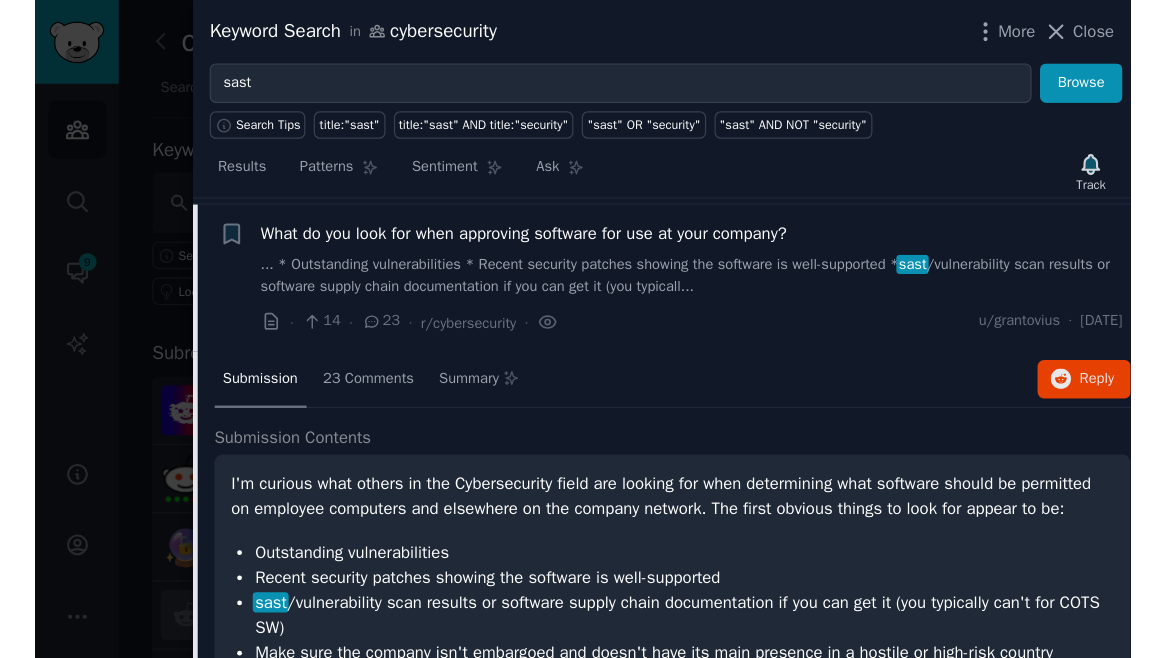 scroll, scrollTop: 2339, scrollLeft: 0, axis: vertical 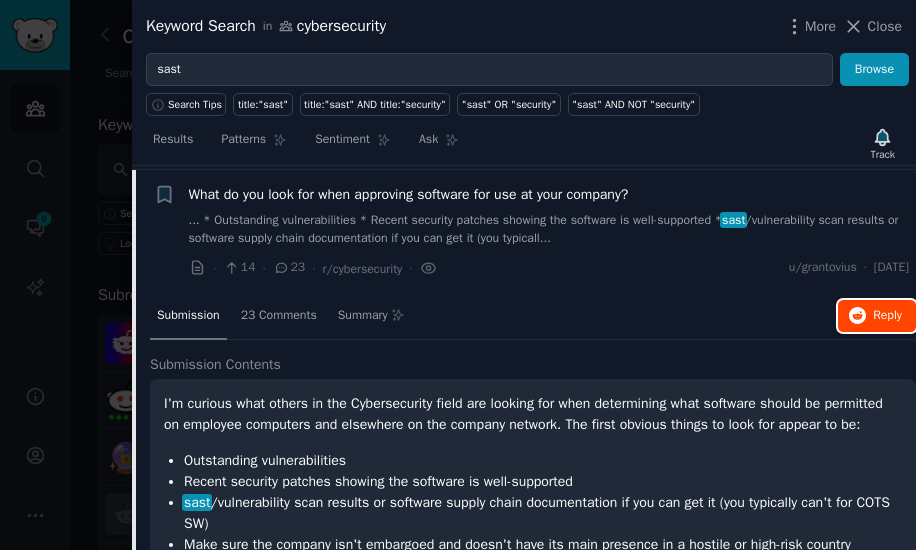 click on "Reply  on Reddit" at bounding box center (877, 316) 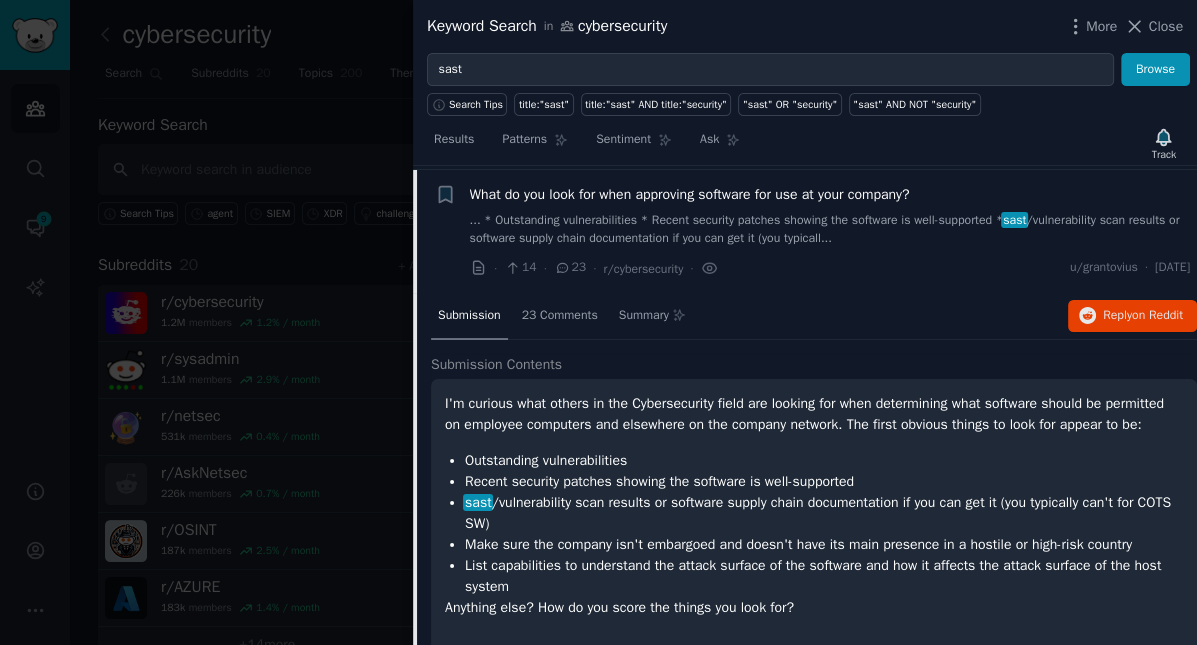 click at bounding box center [598, 322] 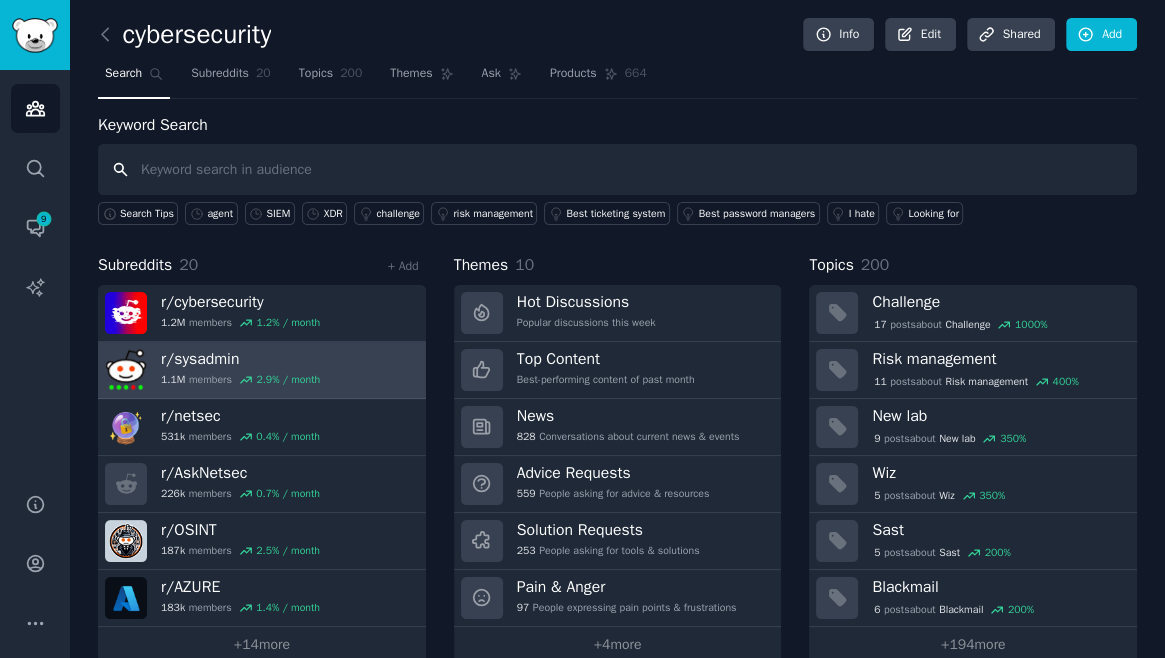 scroll, scrollTop: 28, scrollLeft: 0, axis: vertical 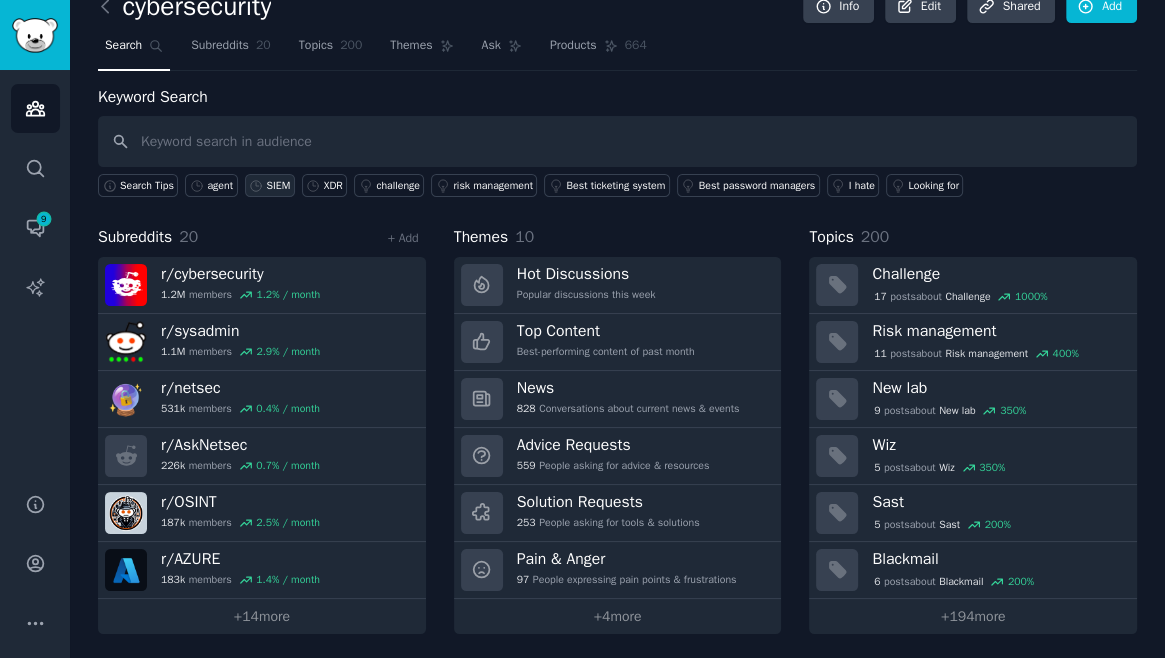 click on "SIEM" at bounding box center [279, 186] 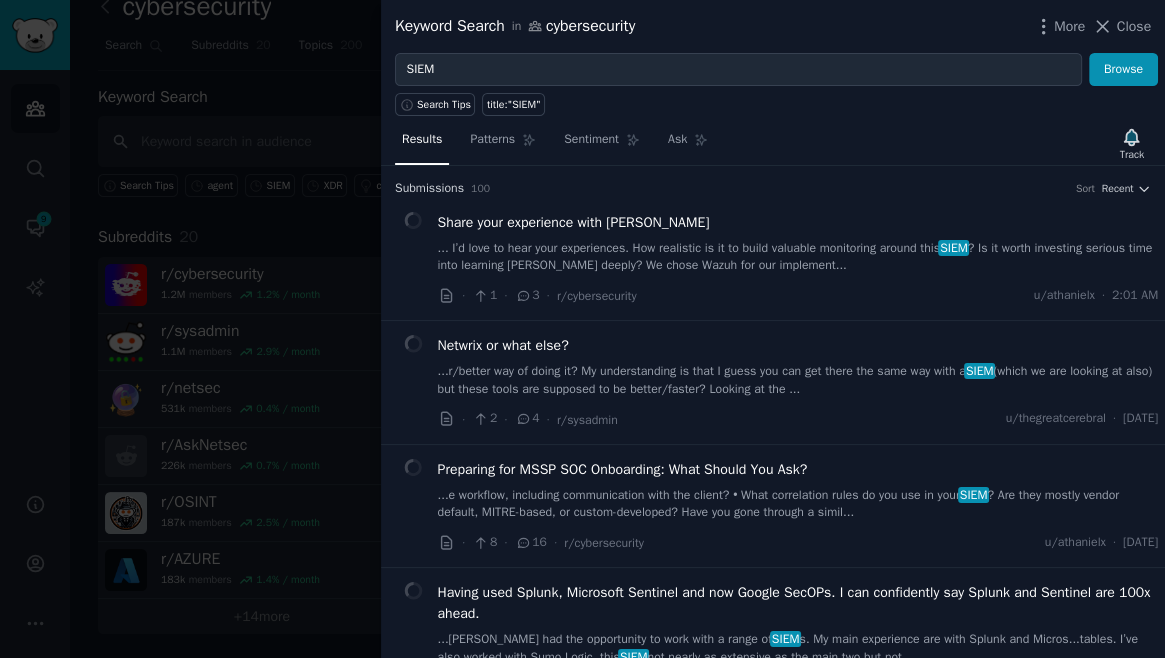 scroll, scrollTop: 53, scrollLeft: 0, axis: vertical 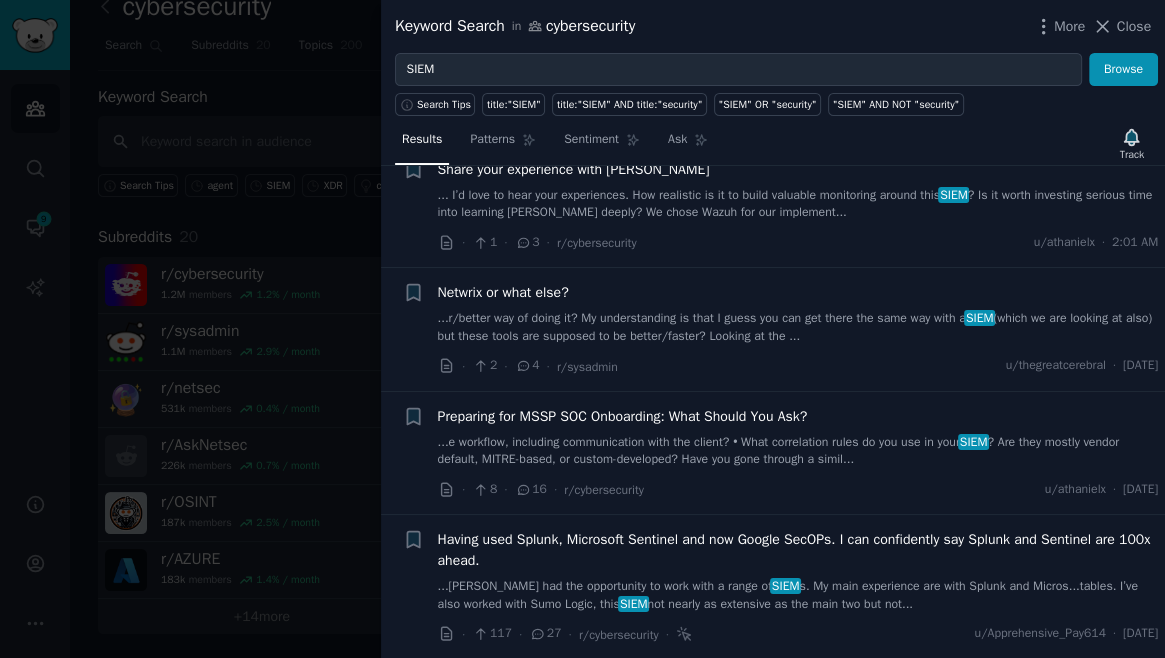 click on "· 1 · 3 · r/cybersecurity u/athanielx · 2:01 AM" at bounding box center [798, 242] 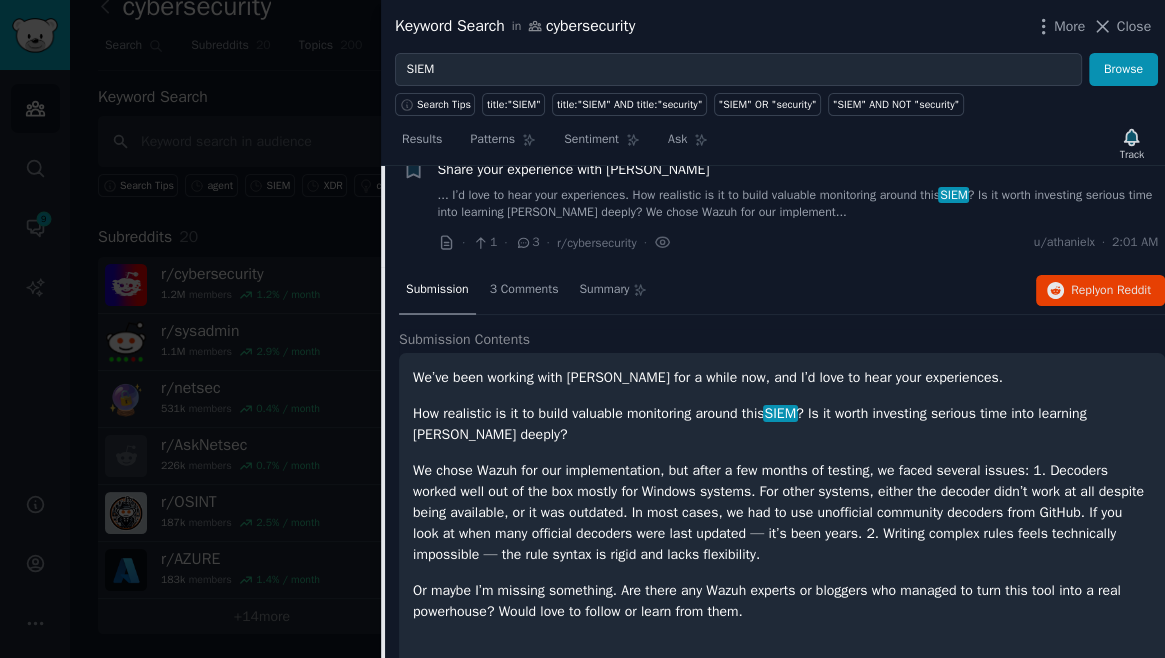 scroll, scrollTop: 31, scrollLeft: 0, axis: vertical 